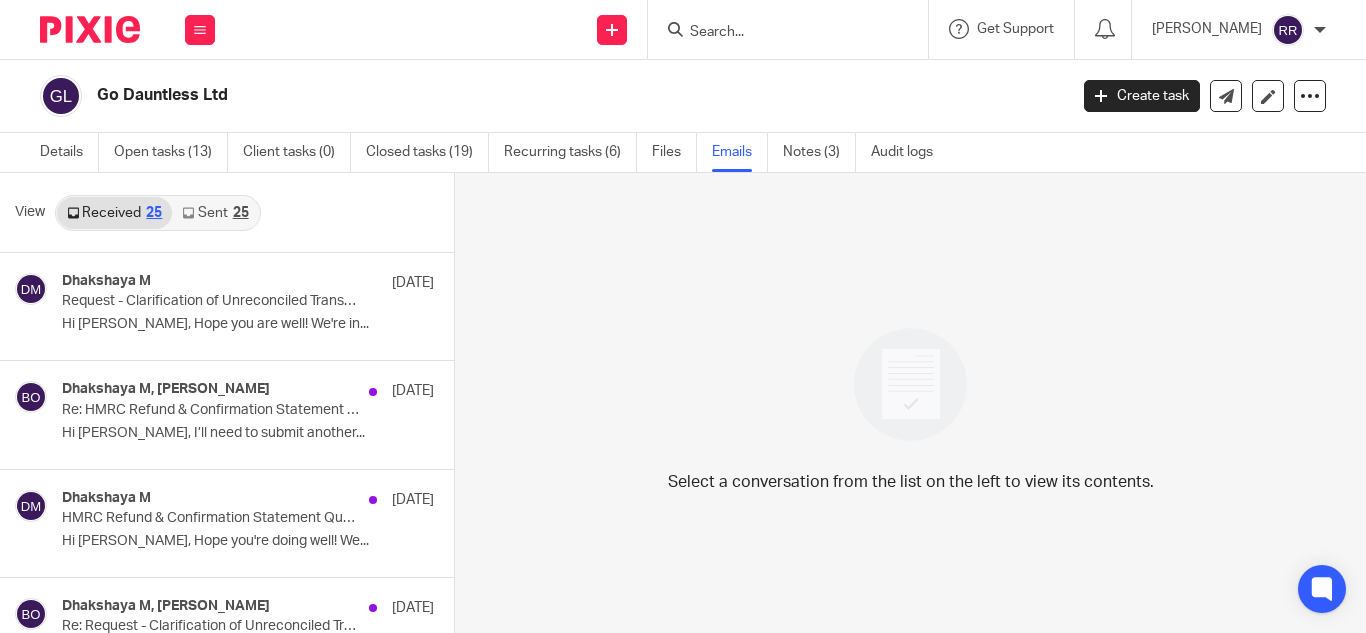 scroll, scrollTop: 0, scrollLeft: 0, axis: both 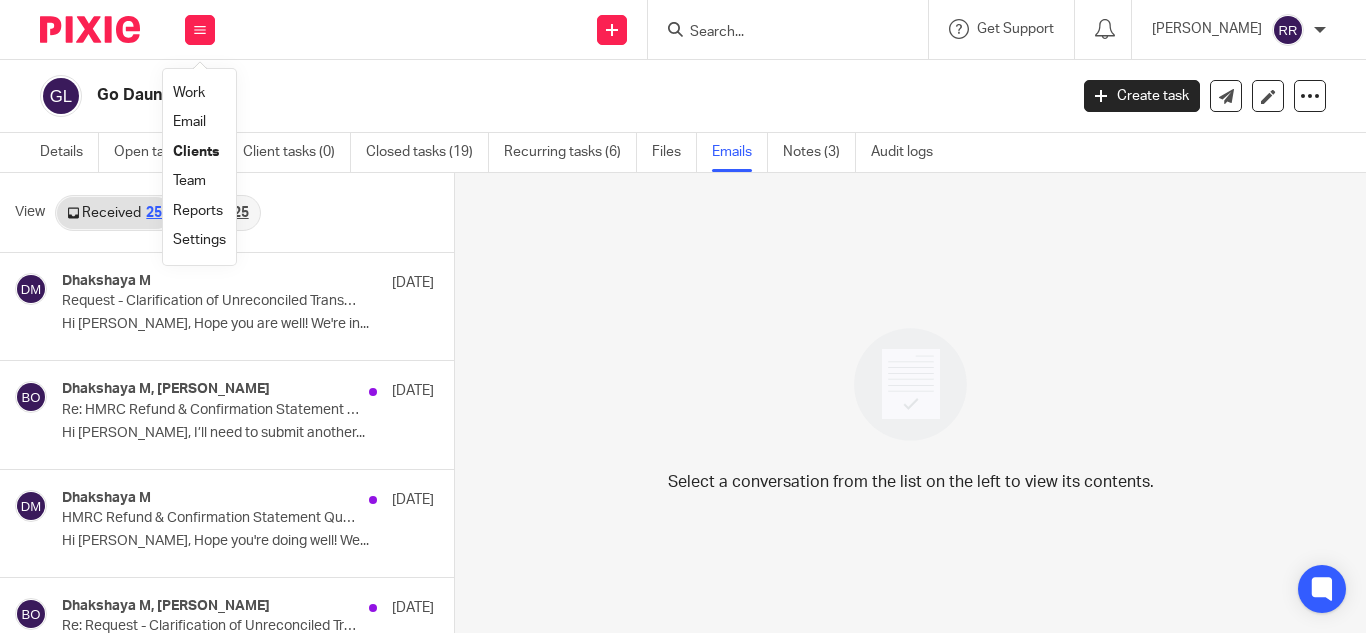 click on "Clients" at bounding box center (196, 152) 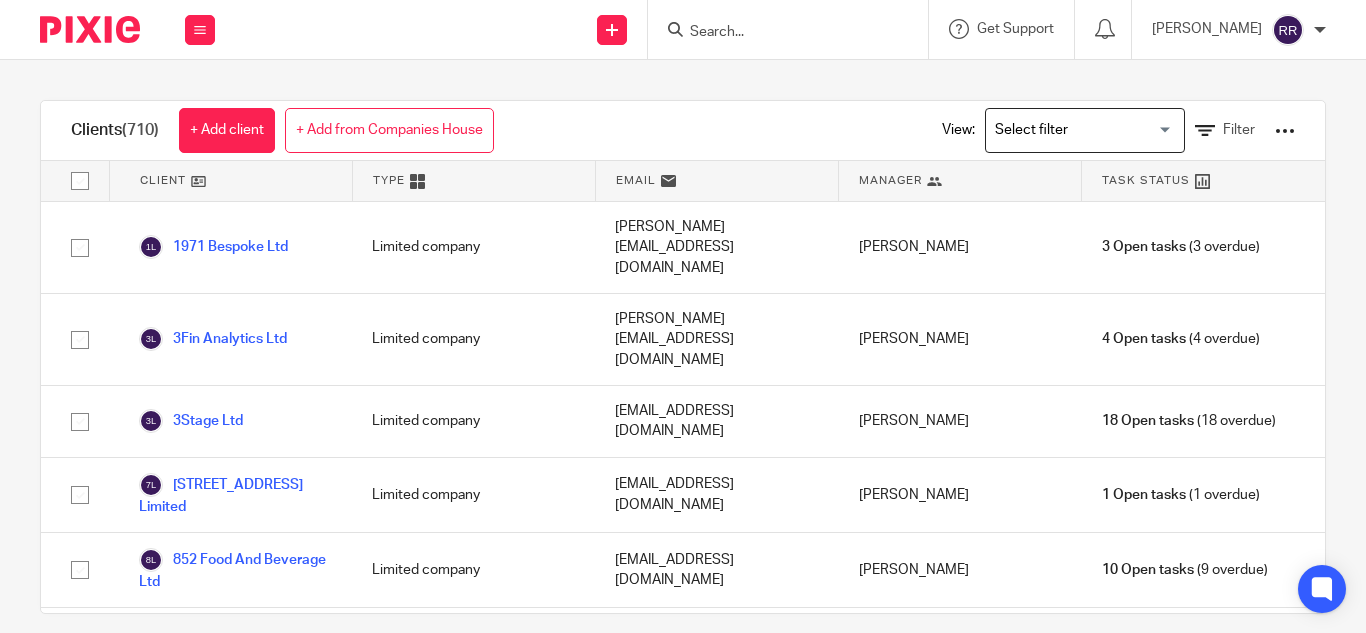 click at bounding box center (778, 33) 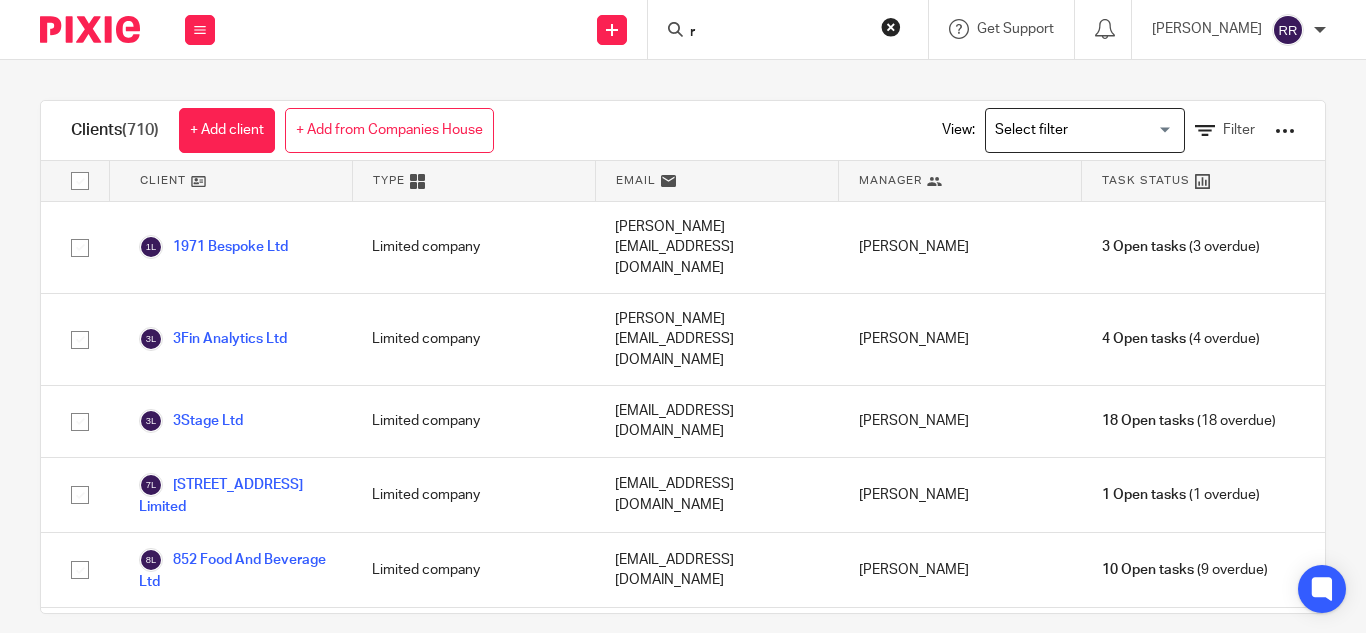 click on "r" at bounding box center (778, 33) 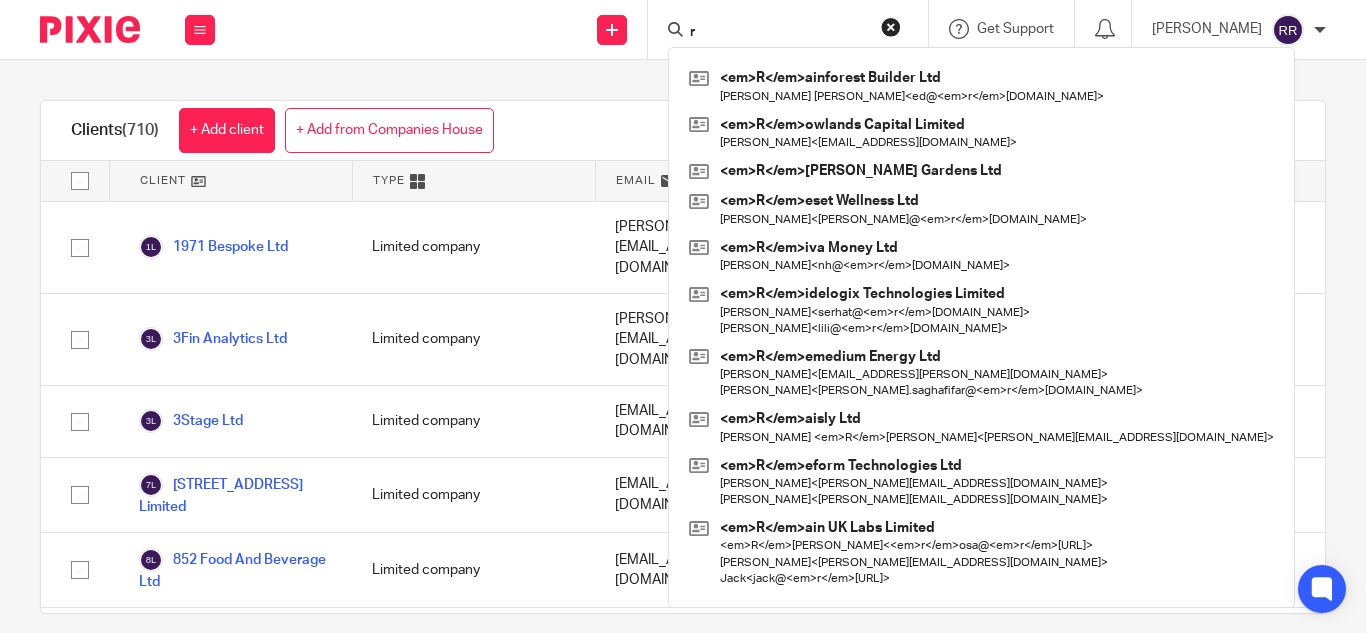 click on "r" at bounding box center (778, 33) 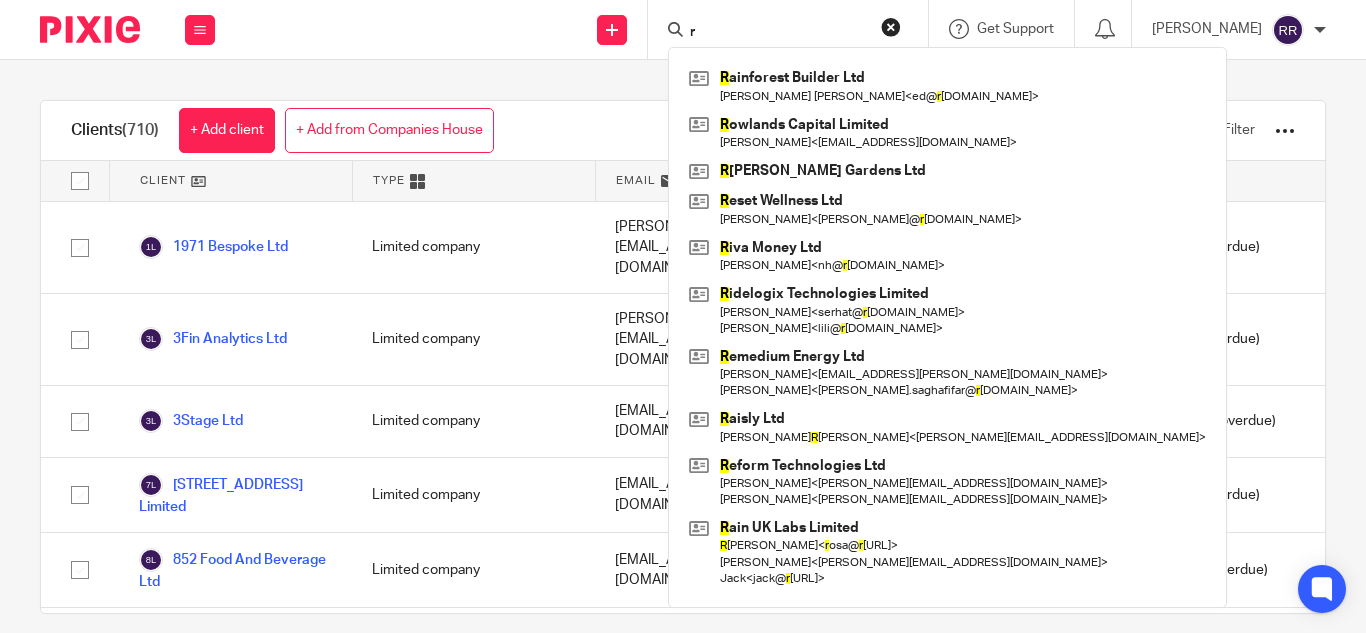type on "a" 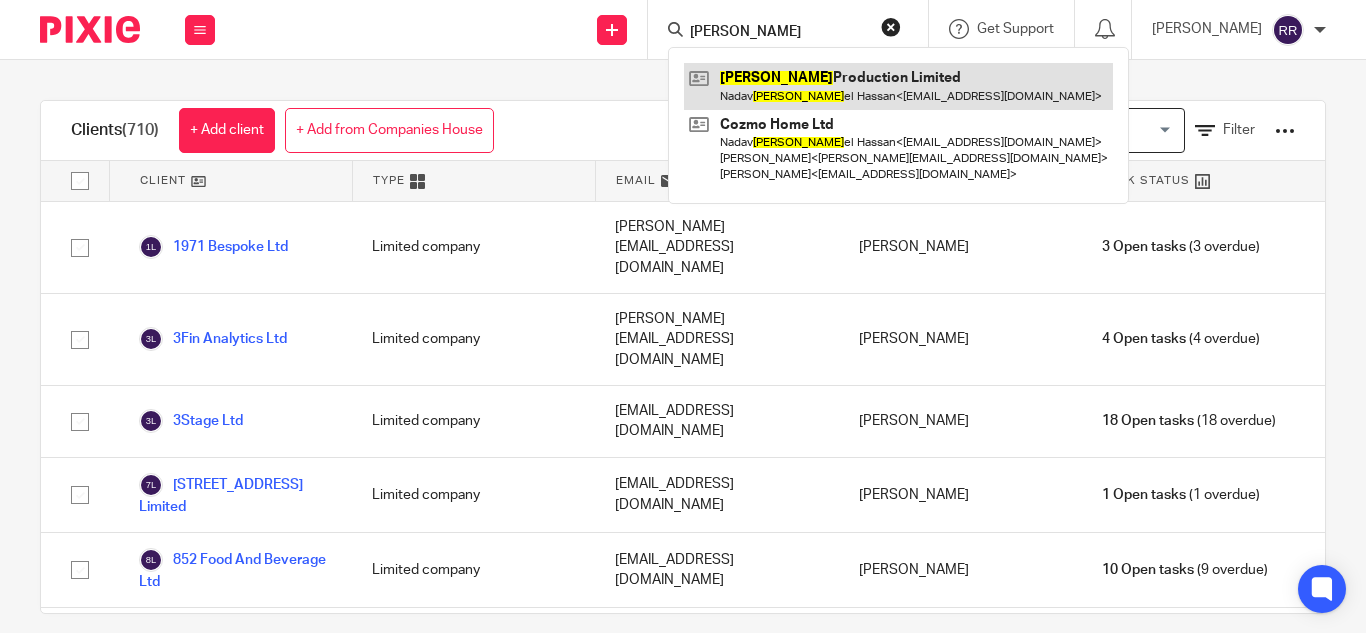 type on "[PERSON_NAME]" 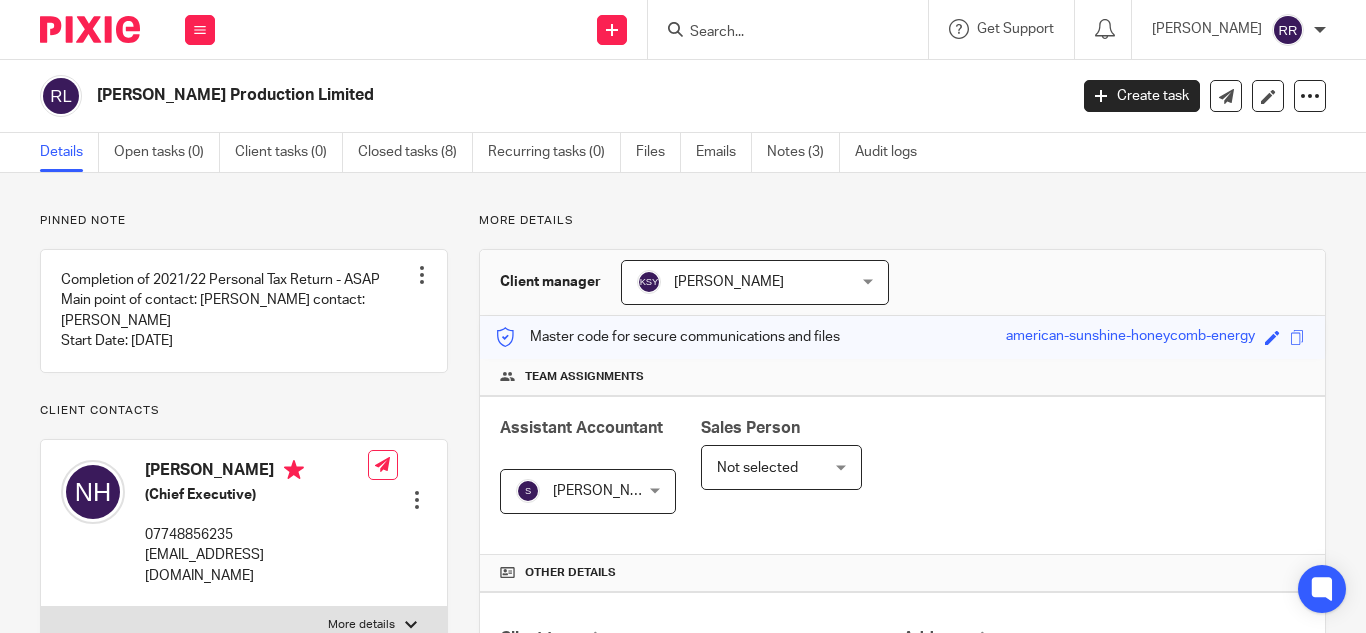 scroll, scrollTop: 0, scrollLeft: 0, axis: both 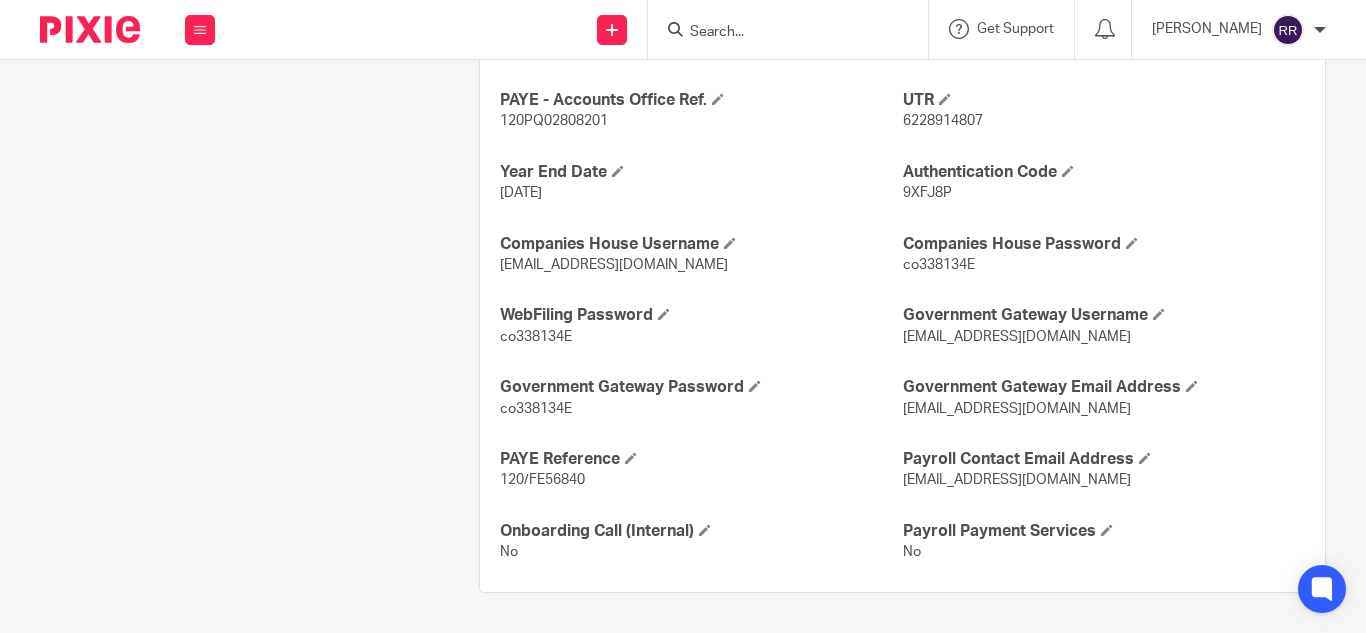 click on "120/FE56840" at bounding box center (542, 480) 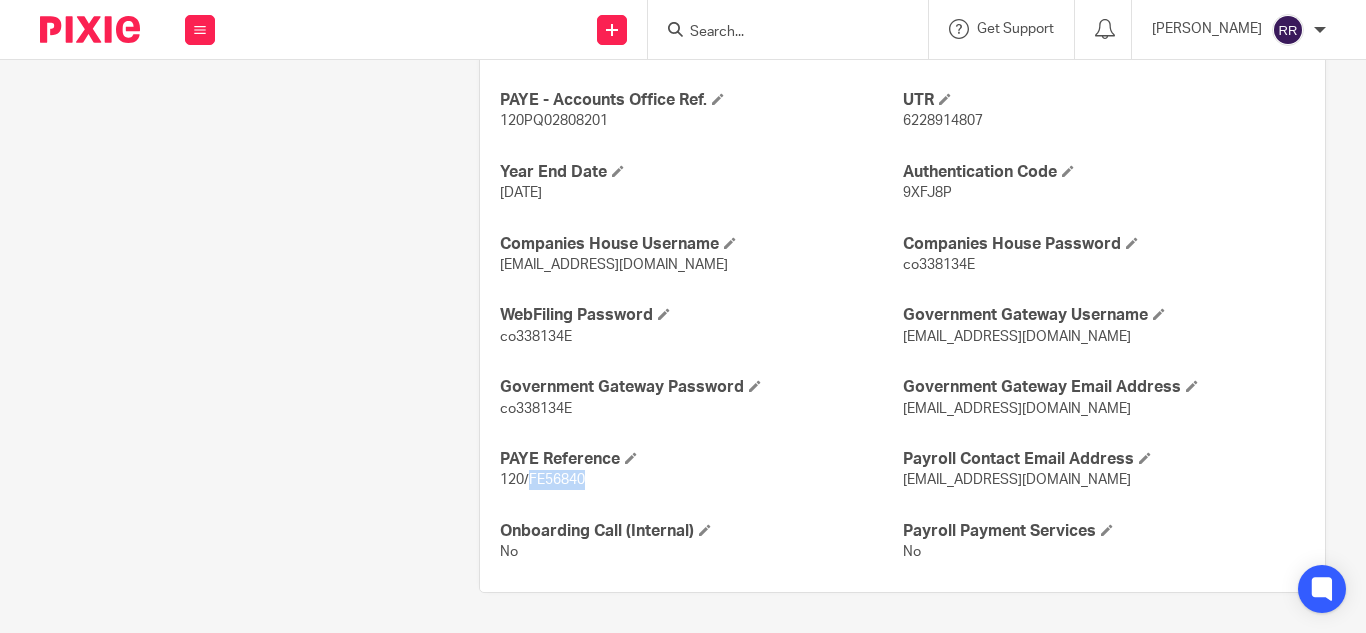 click on "120/FE56840" at bounding box center (542, 480) 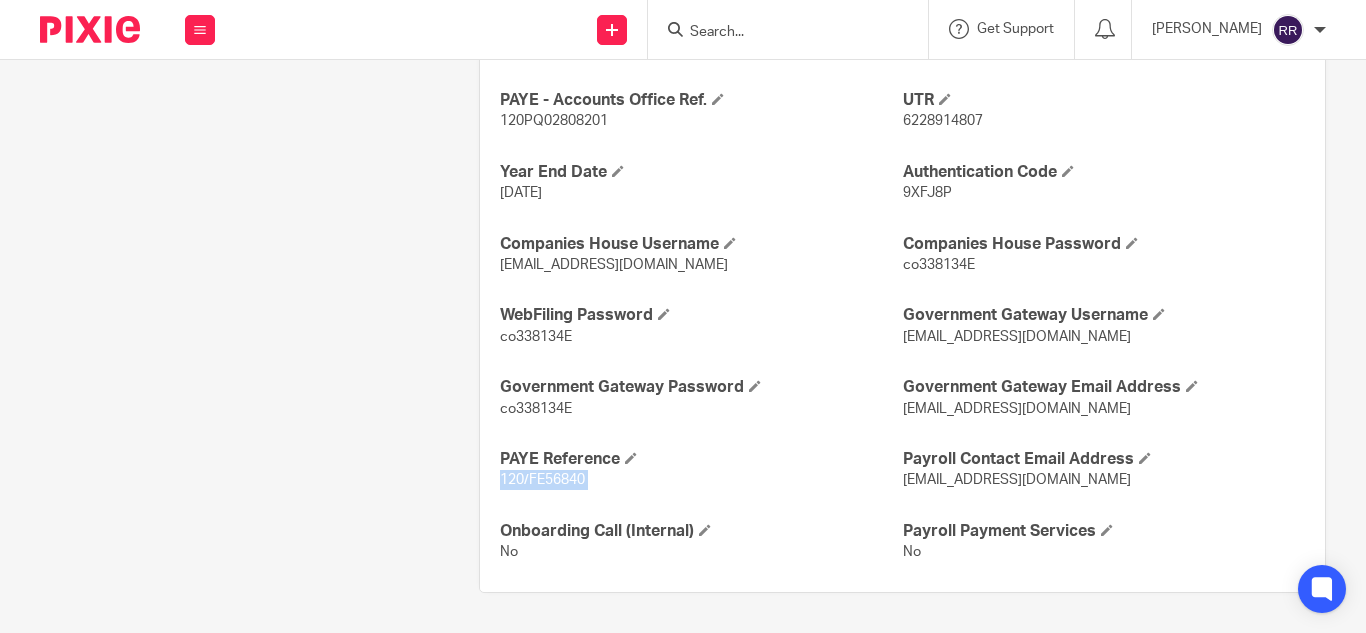 click on "120/FE56840" at bounding box center (542, 480) 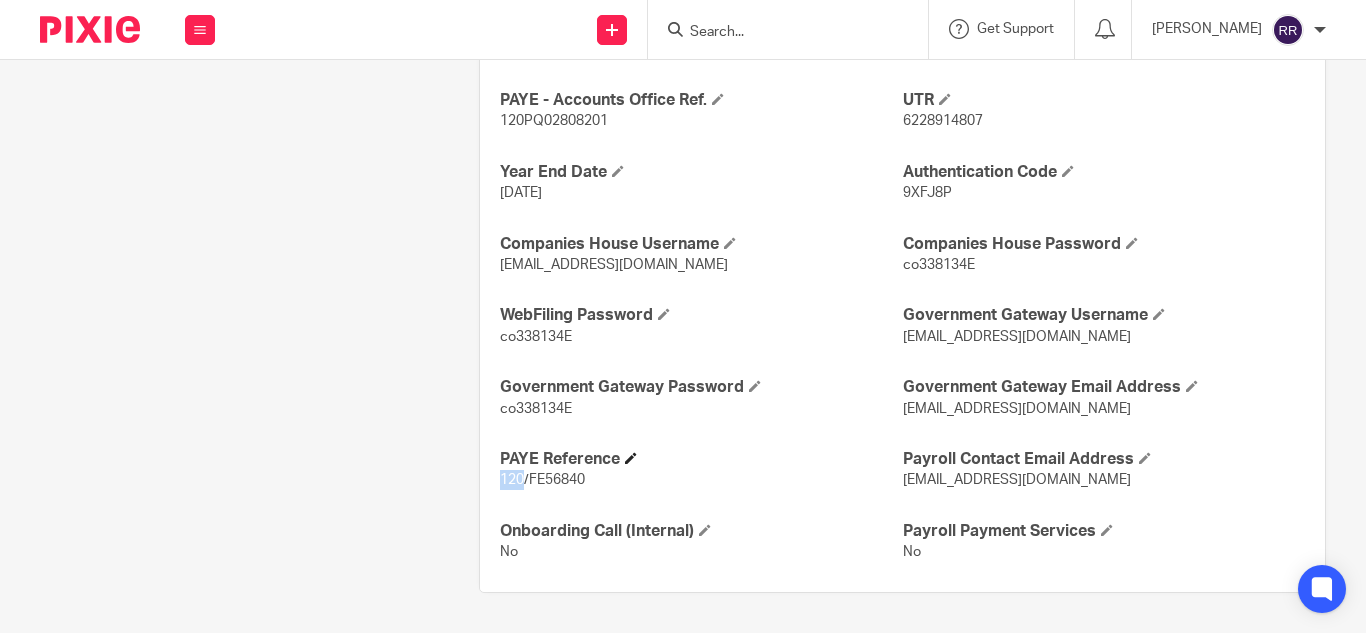 drag, startPoint x: 504, startPoint y: 485, endPoint x: 670, endPoint y: 455, distance: 168.68906 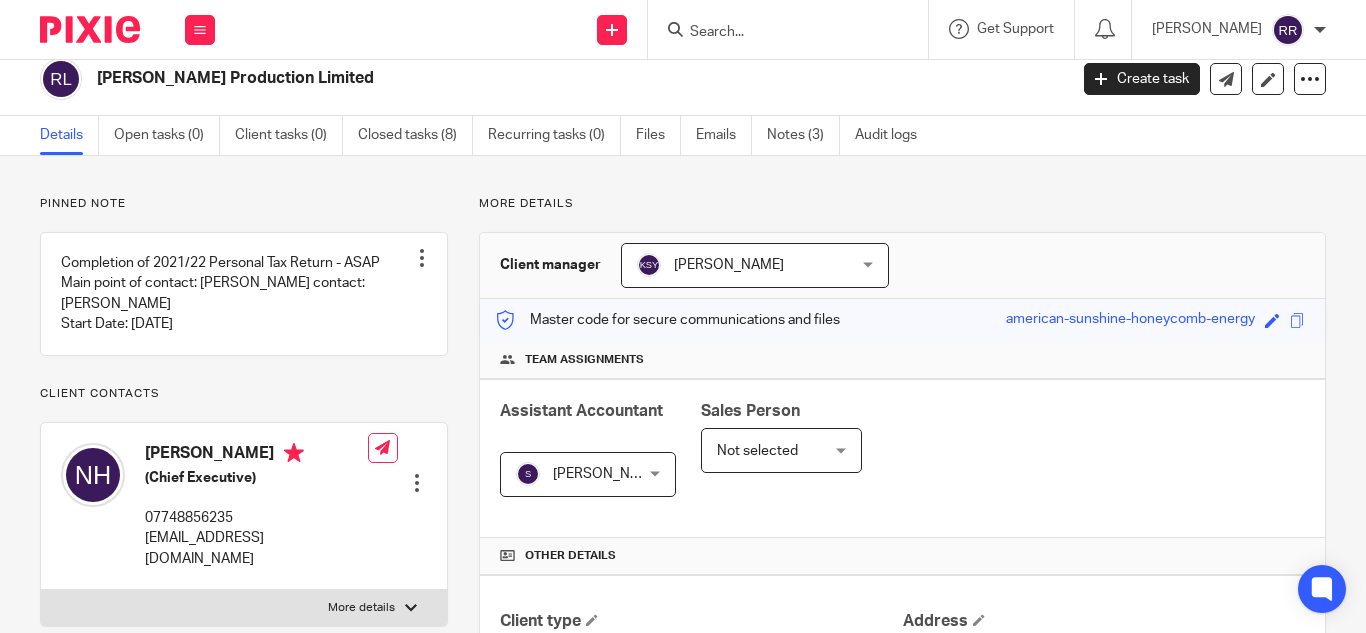 scroll, scrollTop: 0, scrollLeft: 0, axis: both 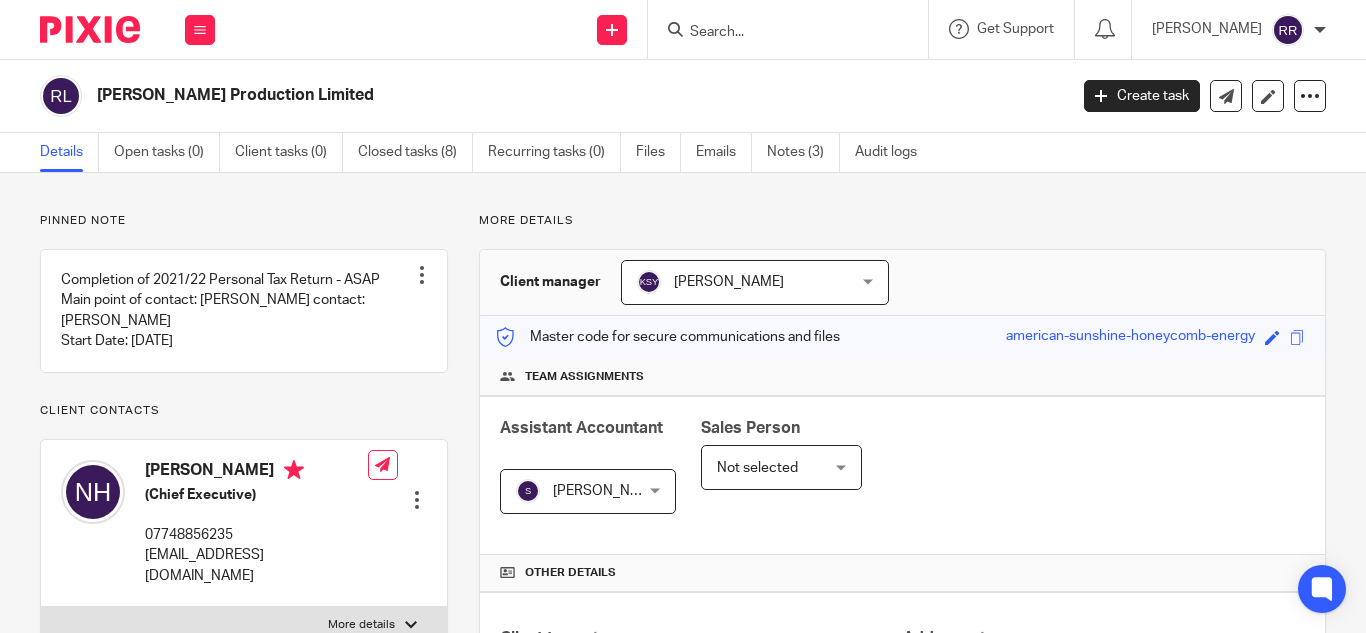 click on "Save
american-sunshine-honeycomb-energy" at bounding box center [1145, 337] 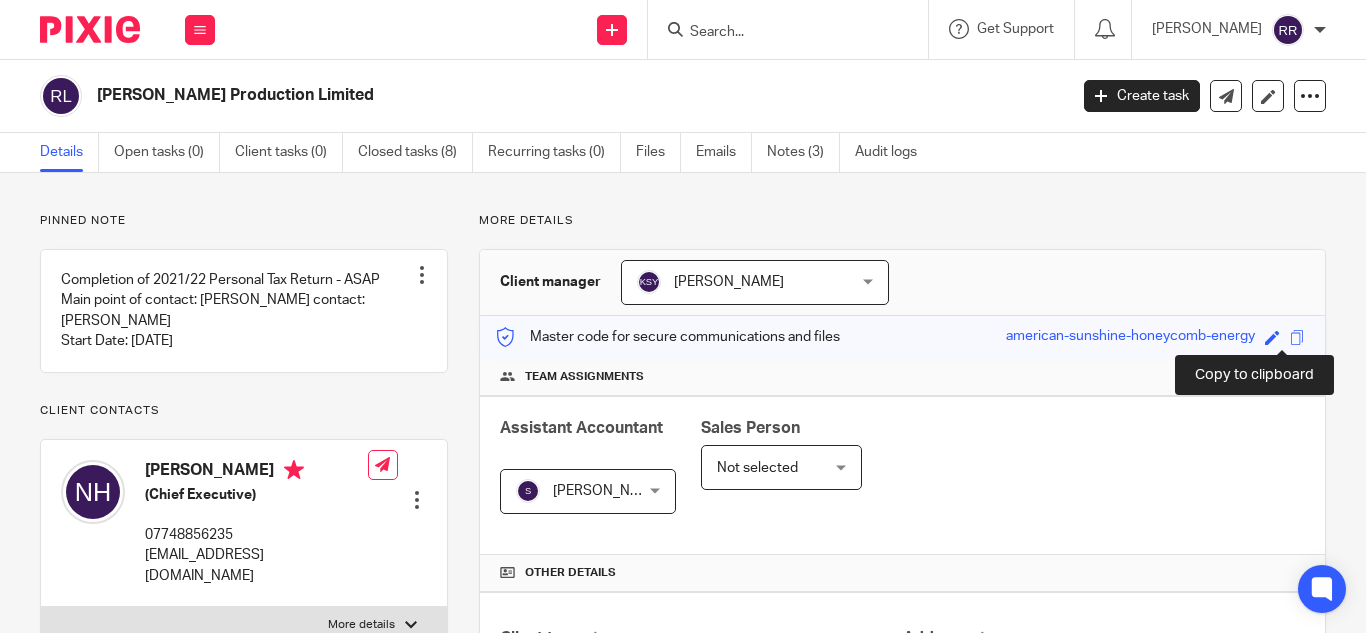 click at bounding box center [1297, 337] 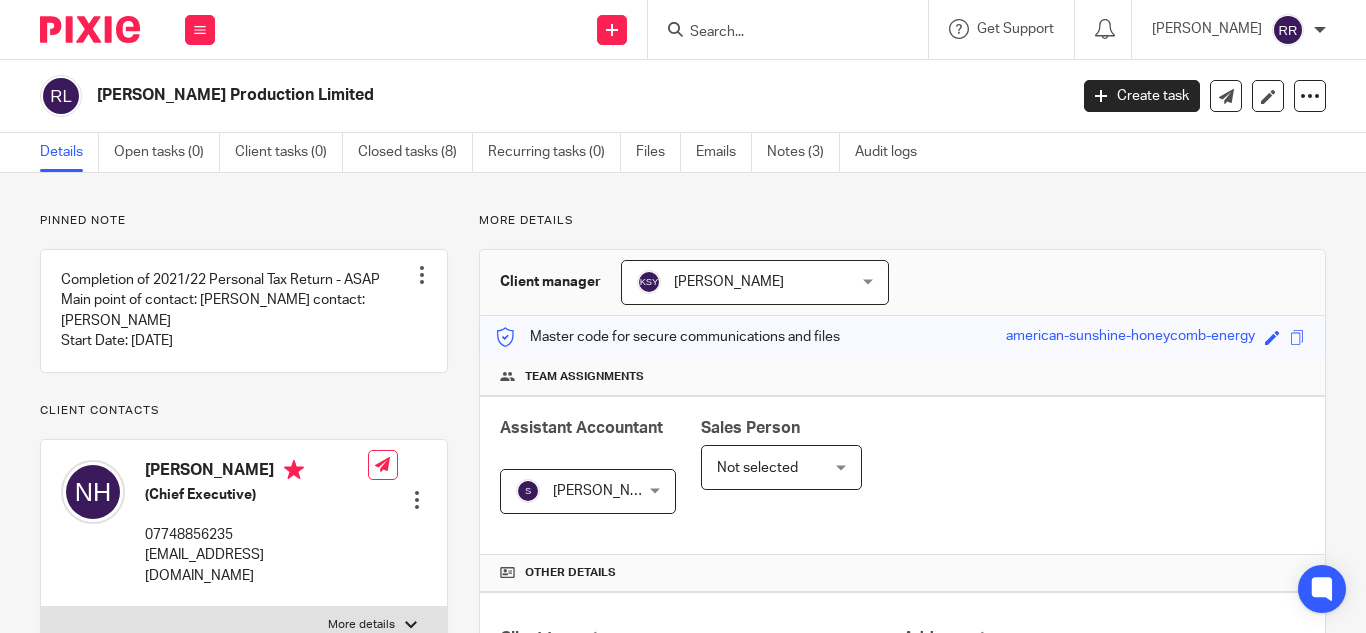 drag, startPoint x: 1237, startPoint y: 336, endPoint x: 978, endPoint y: 347, distance: 259.2335 